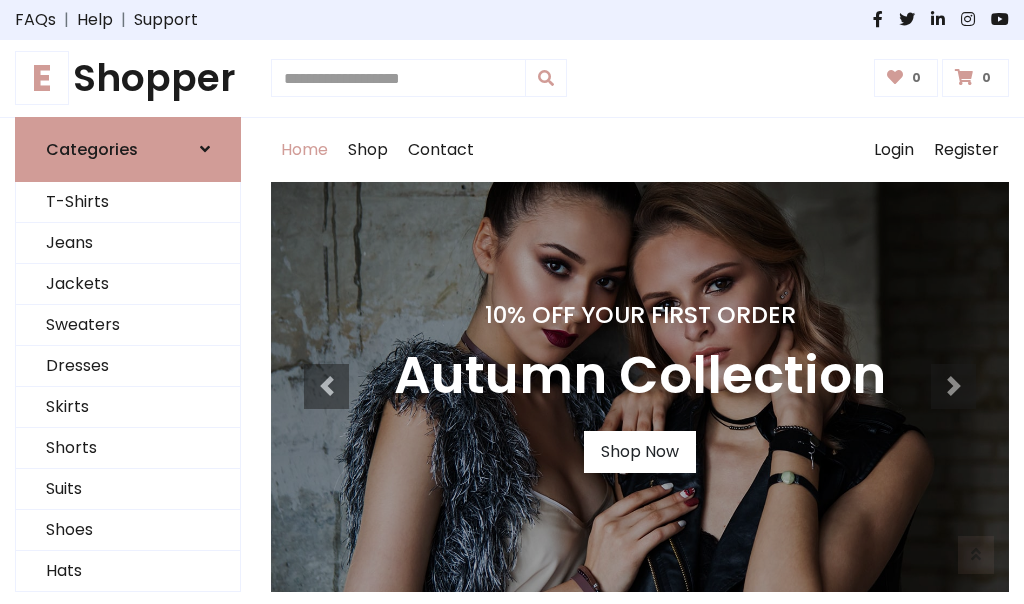 scroll, scrollTop: 986, scrollLeft: 0, axis: vertical 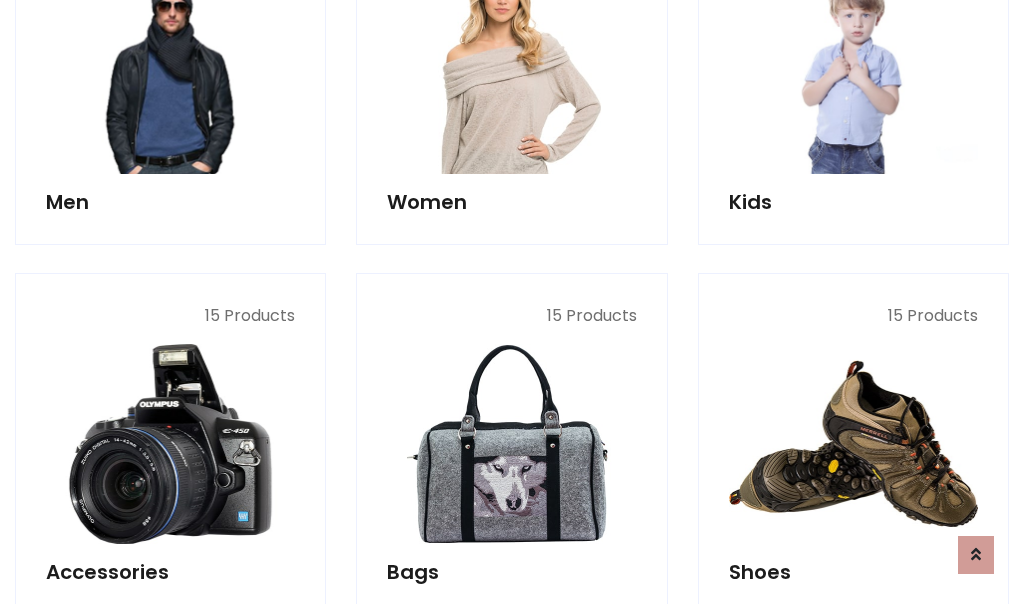 click at bounding box center (511, 74) 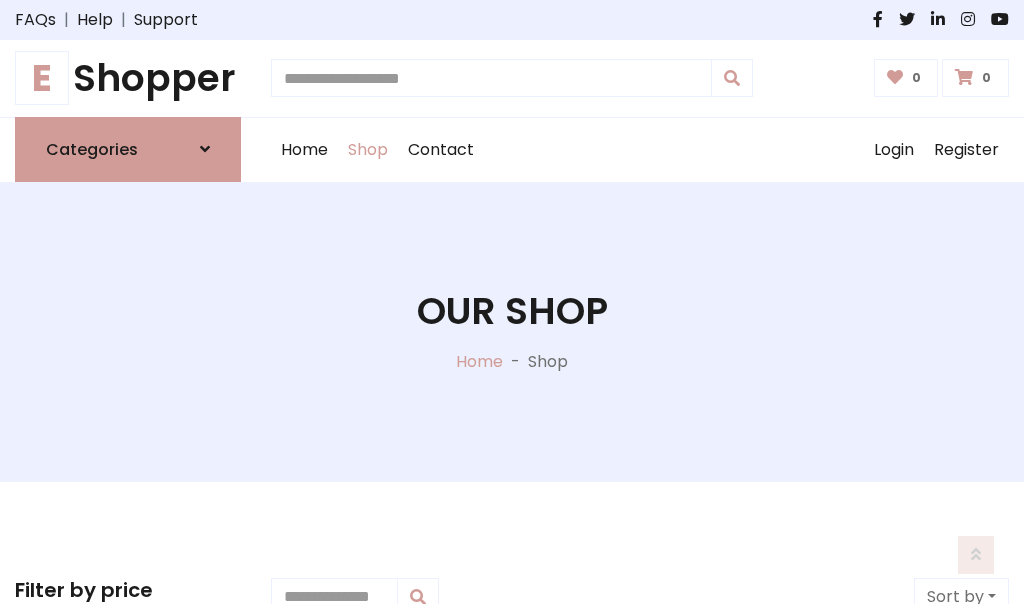 scroll, scrollTop: 669, scrollLeft: 0, axis: vertical 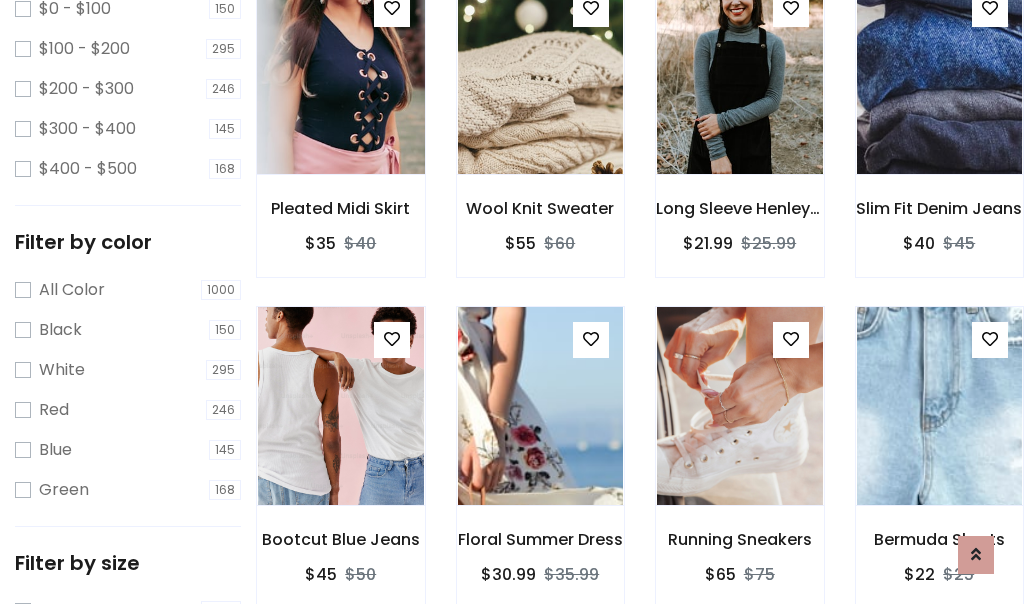 click at bounding box center (340, 75) 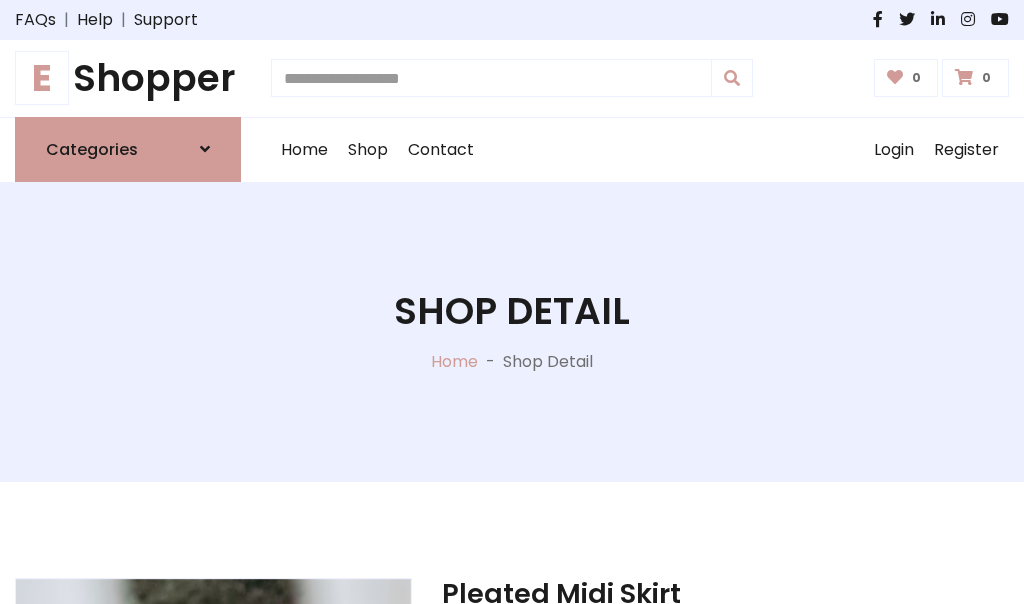 scroll, scrollTop: 0, scrollLeft: 0, axis: both 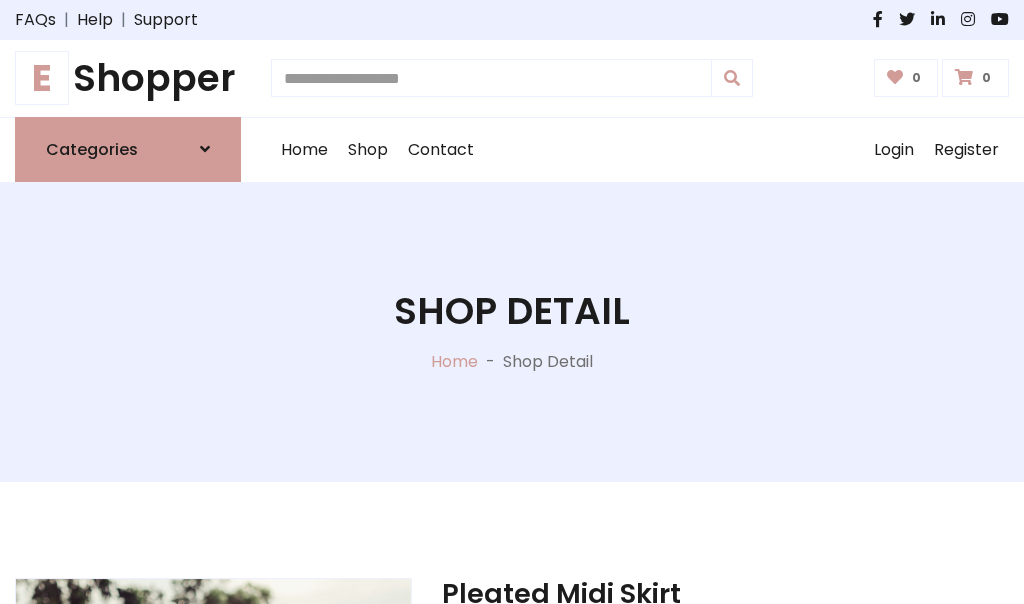click on "E Shopper" at bounding box center [128, 78] 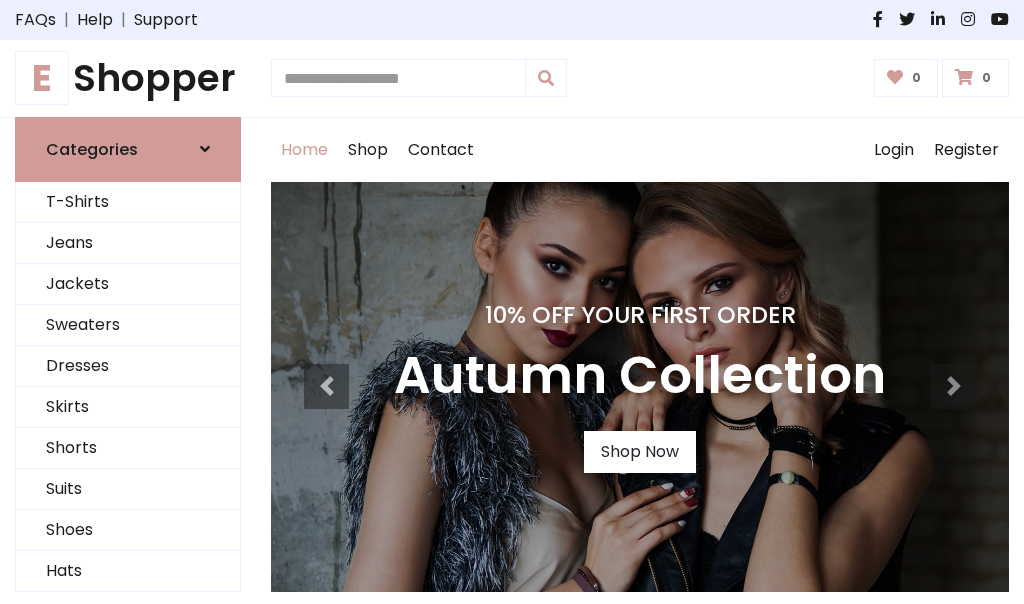 scroll, scrollTop: 0, scrollLeft: 0, axis: both 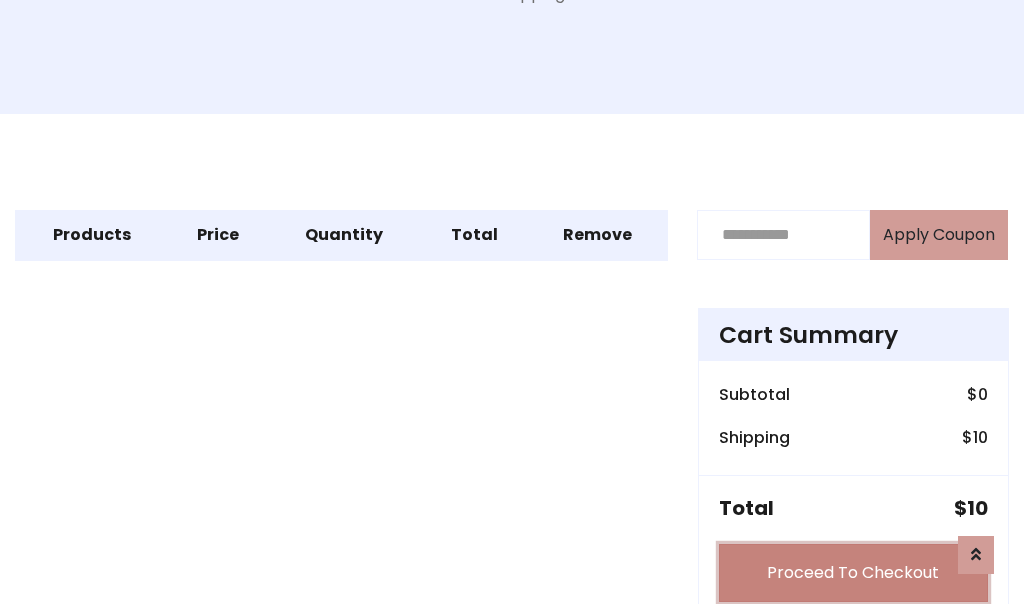 click on "Proceed To Checkout" at bounding box center (853, 573) 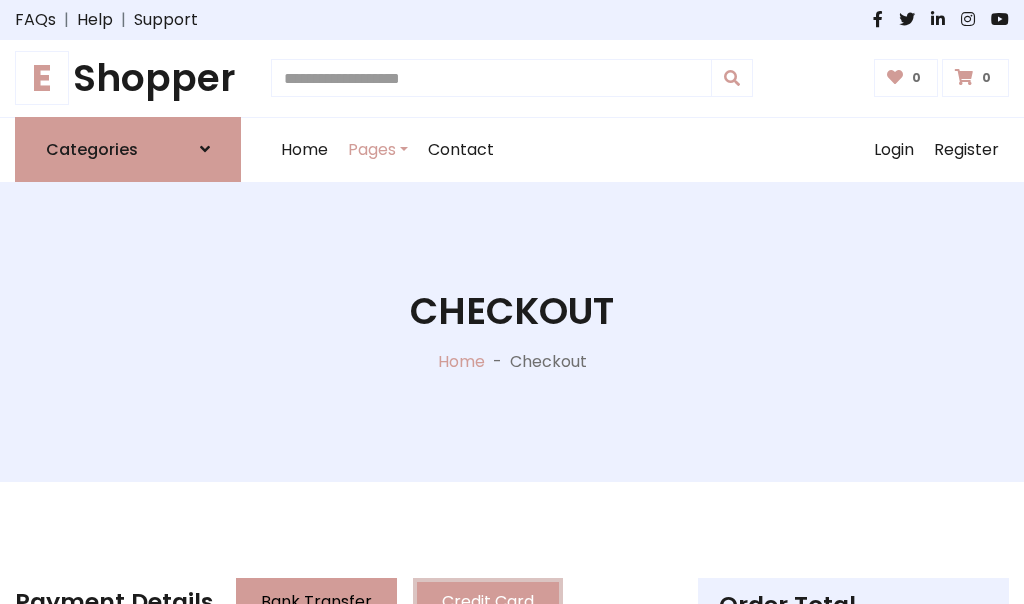 scroll, scrollTop: 193, scrollLeft: 0, axis: vertical 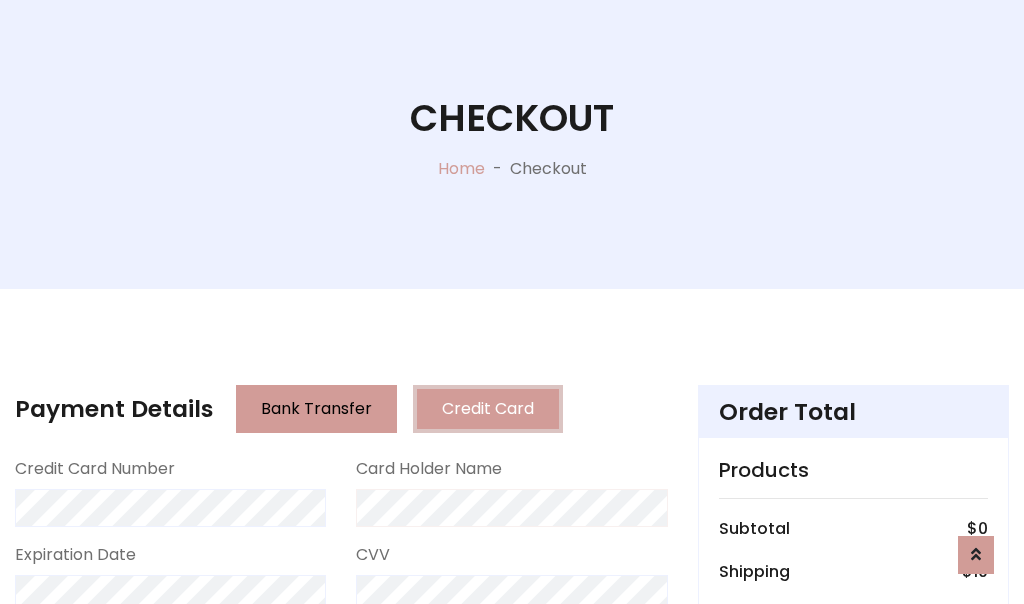 click on "Place Order" at bounding box center (0, 0) 